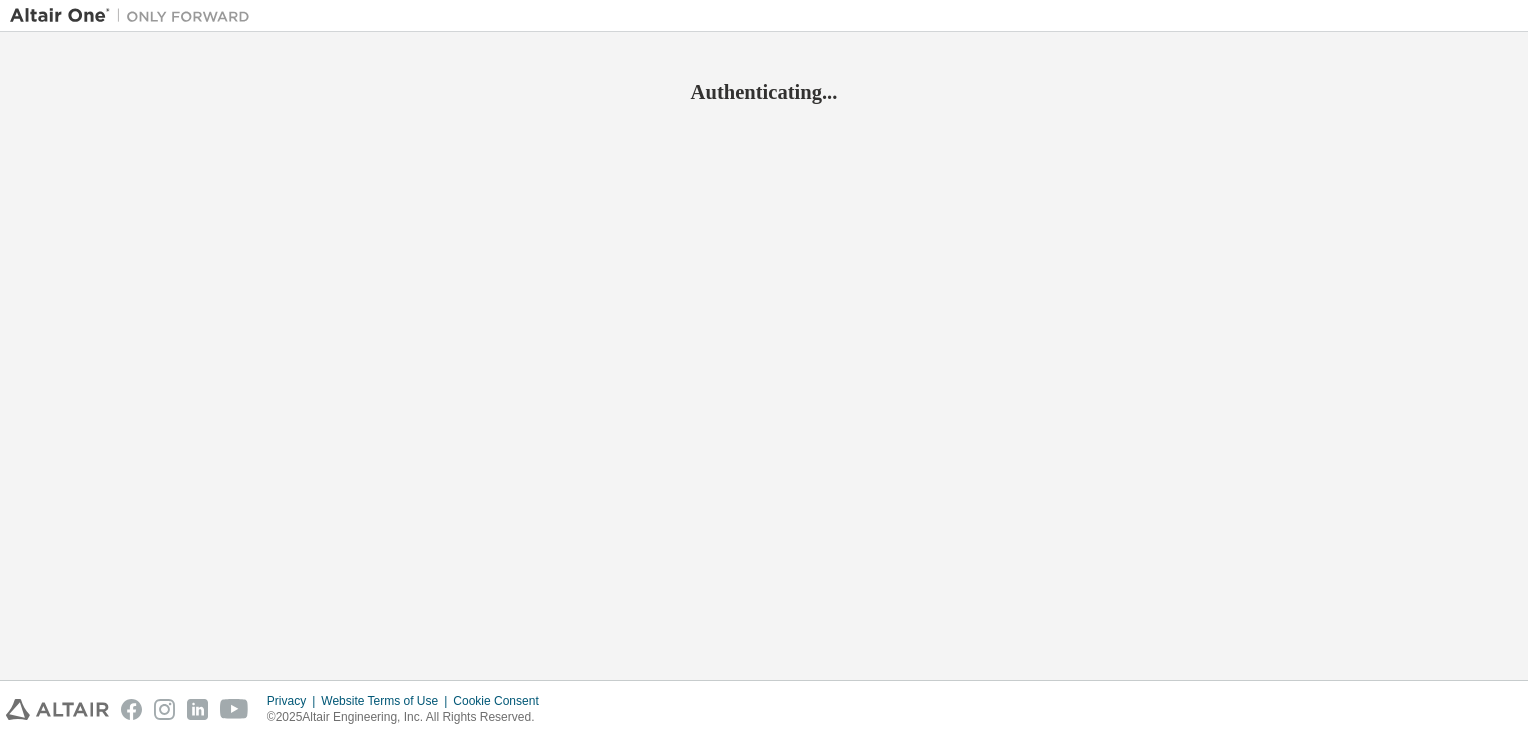 scroll, scrollTop: 0, scrollLeft: 0, axis: both 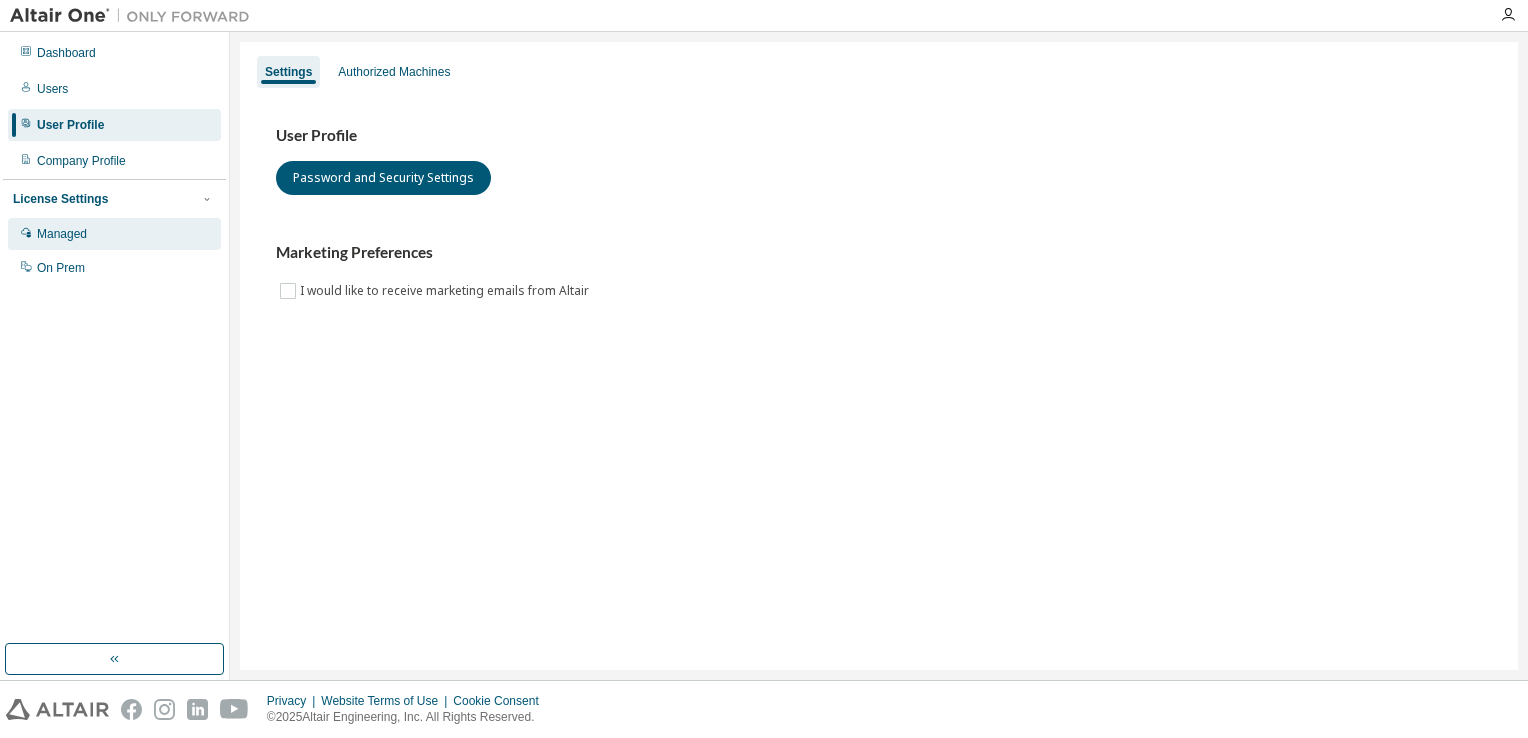 click on "Managed" at bounding box center [62, 234] 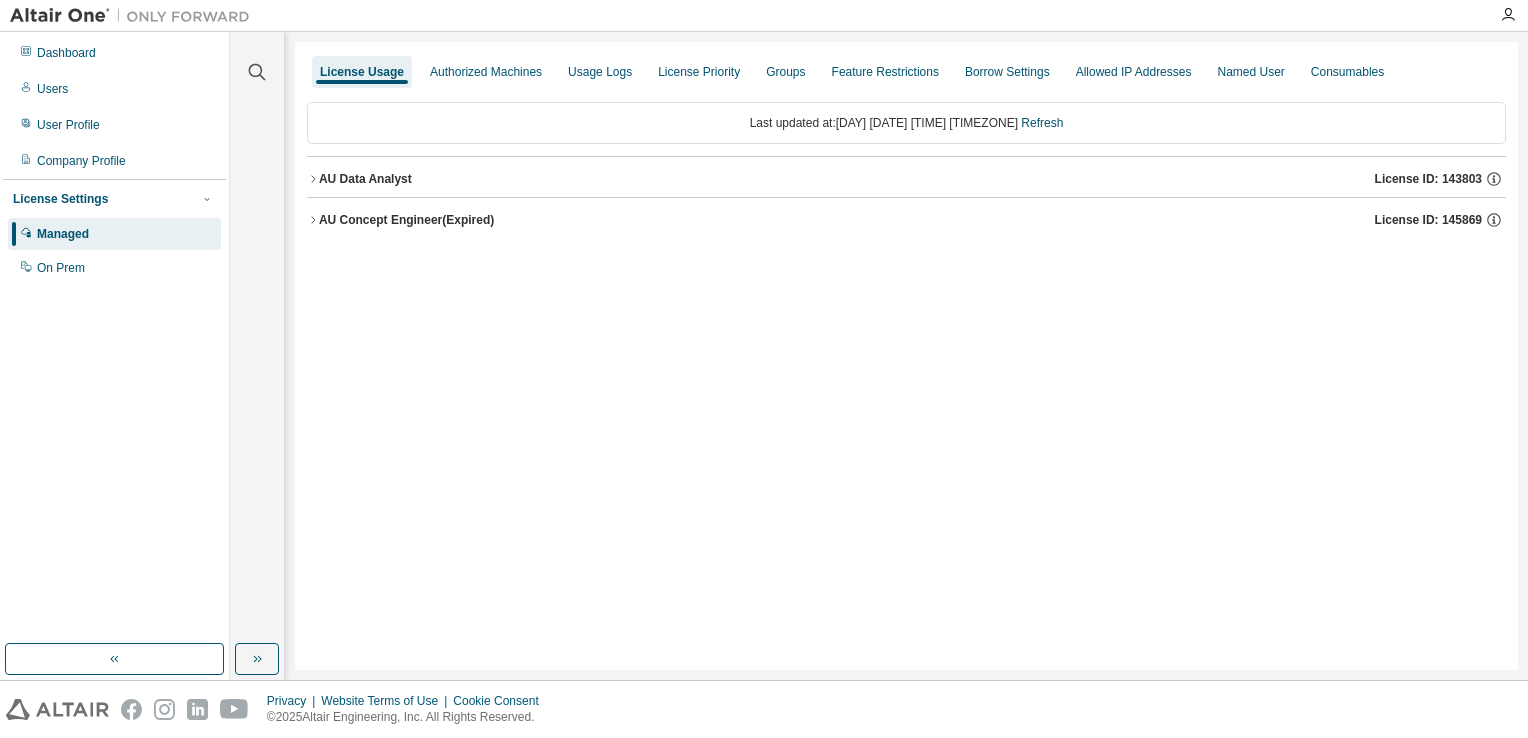 click on "License Usage Authorized Machines Usage Logs License Priority Groups Feature Restrictions Borrow Settings Allowed IP Addresses Named User Consumables Last updated at:  Fri 2025-08-08 11:53 AM AST   Refresh AU Data Analyst License ID: 143803 AU Concept Engineer  (Expired) License ID: 145869" at bounding box center (906, 356) 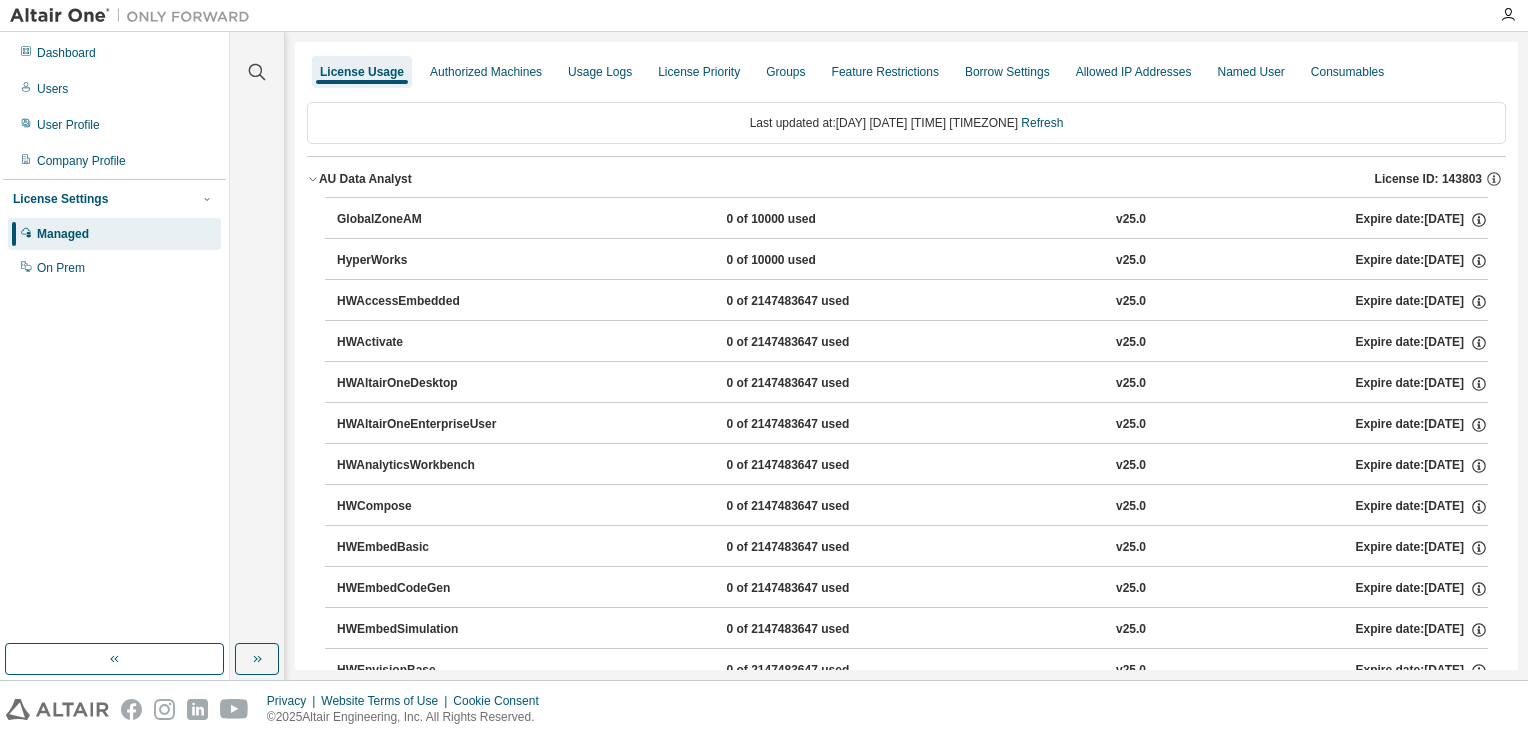 click 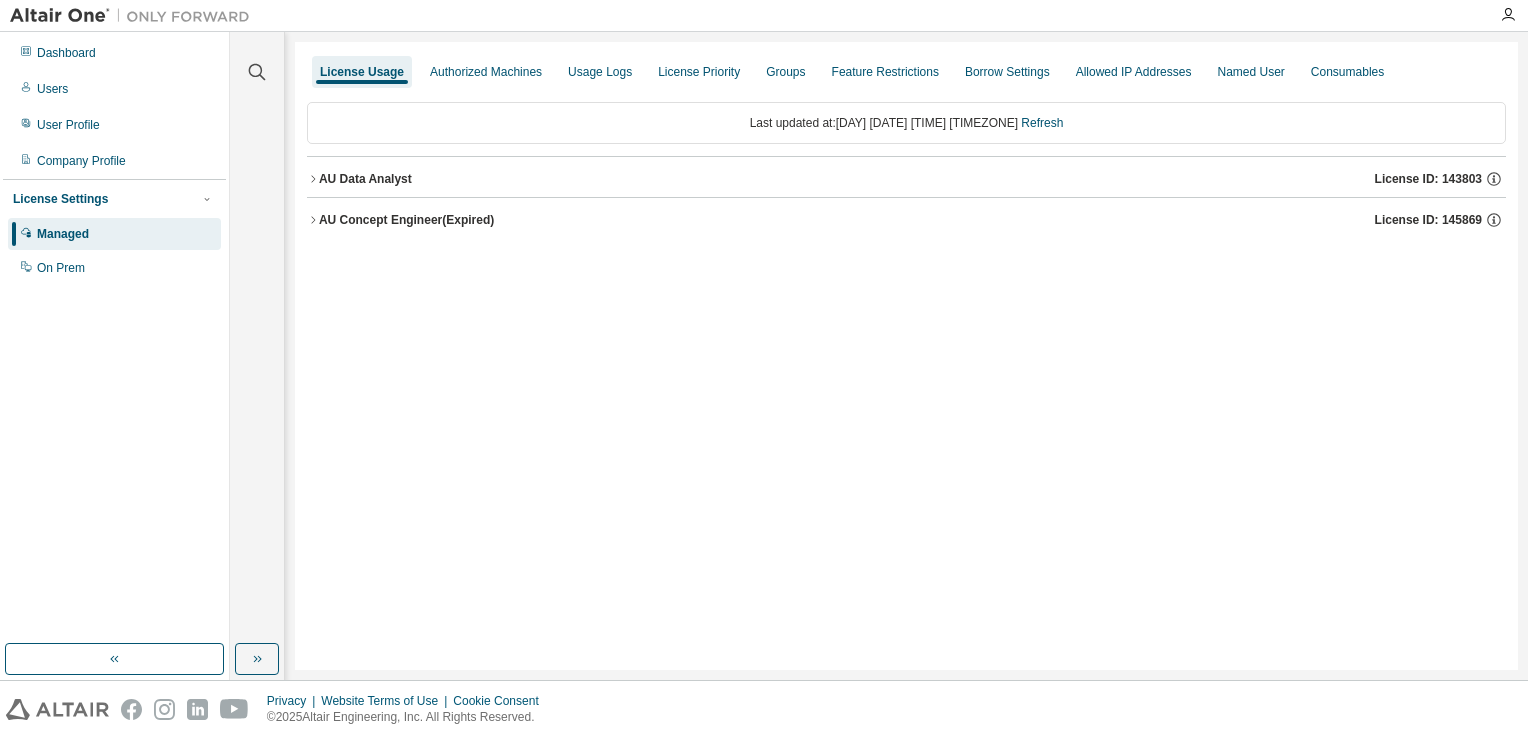 click 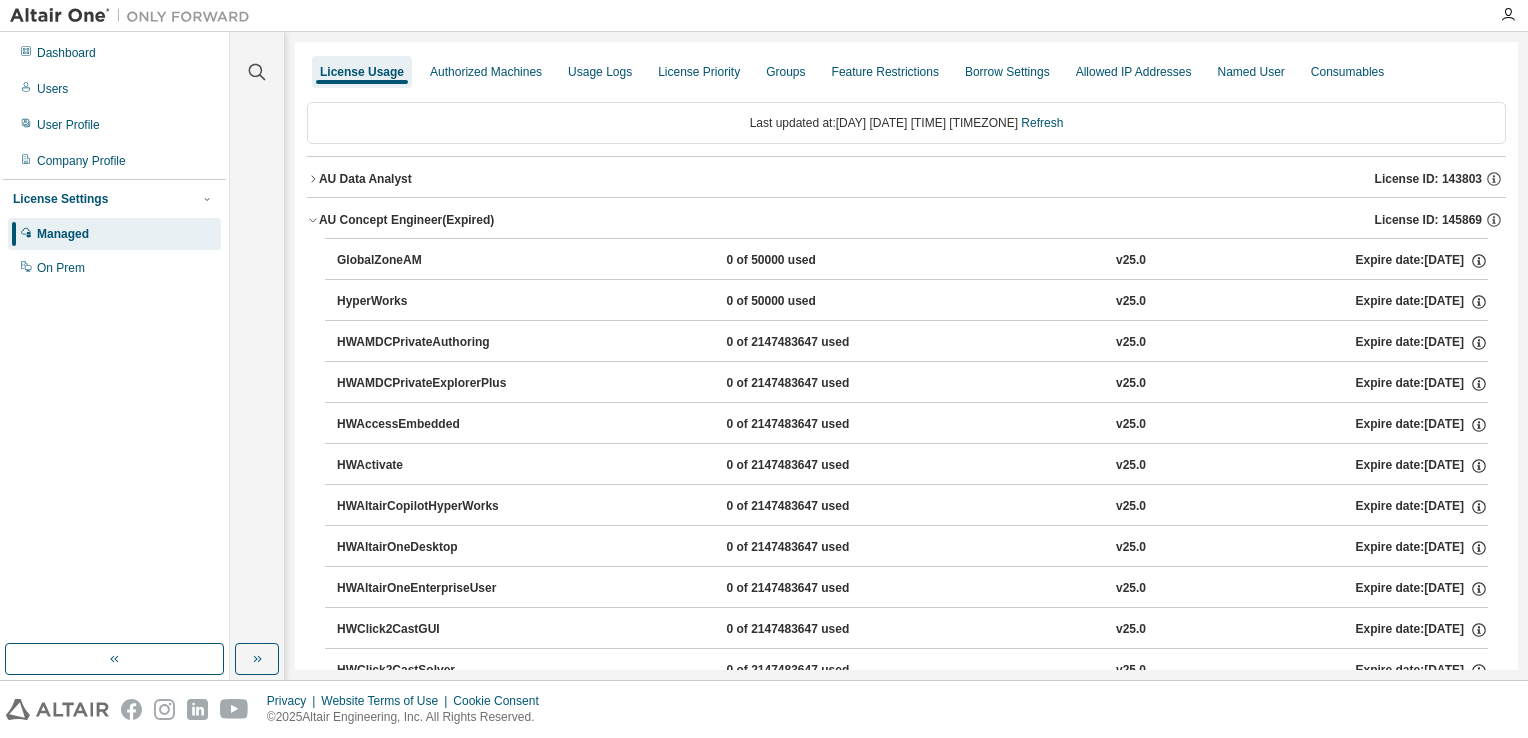 click 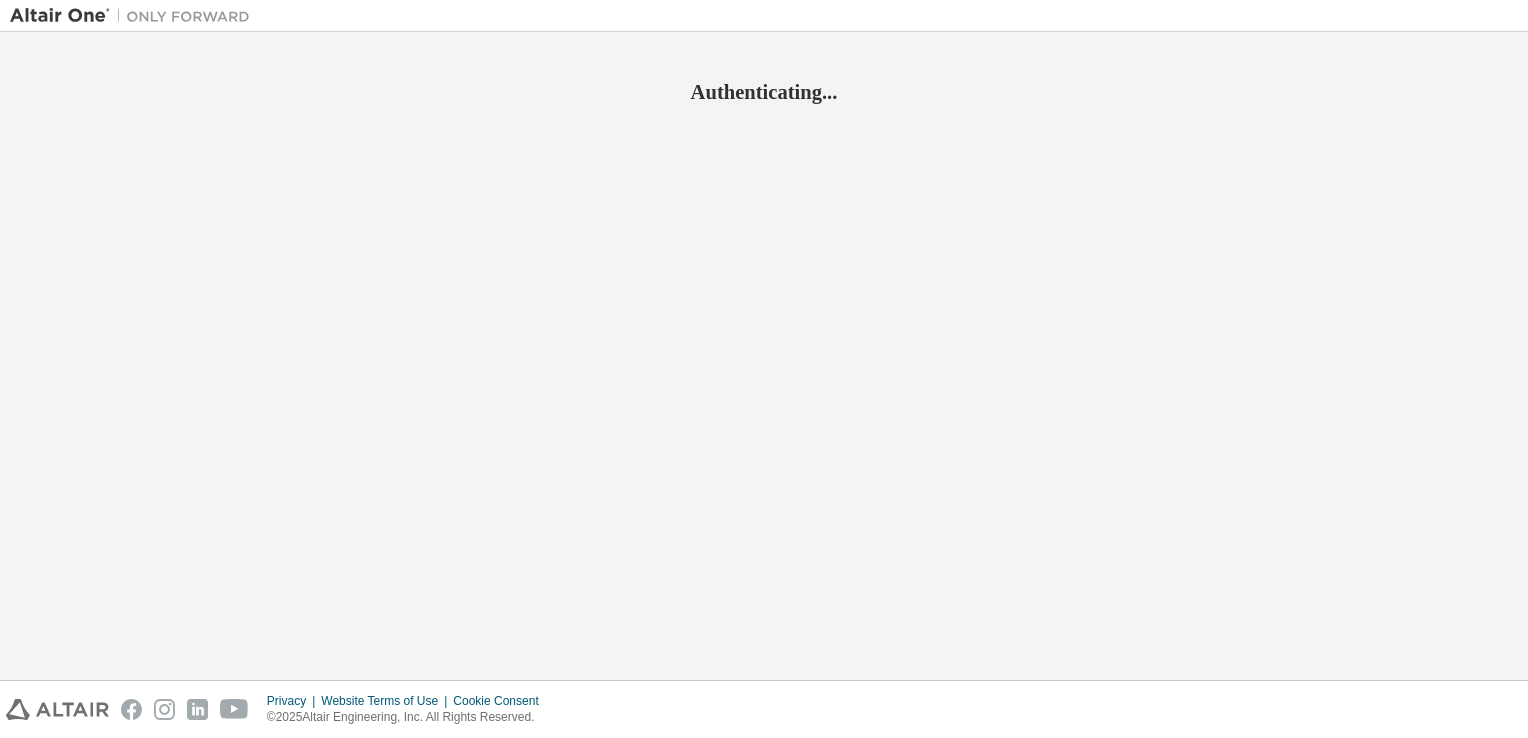 scroll, scrollTop: 0, scrollLeft: 0, axis: both 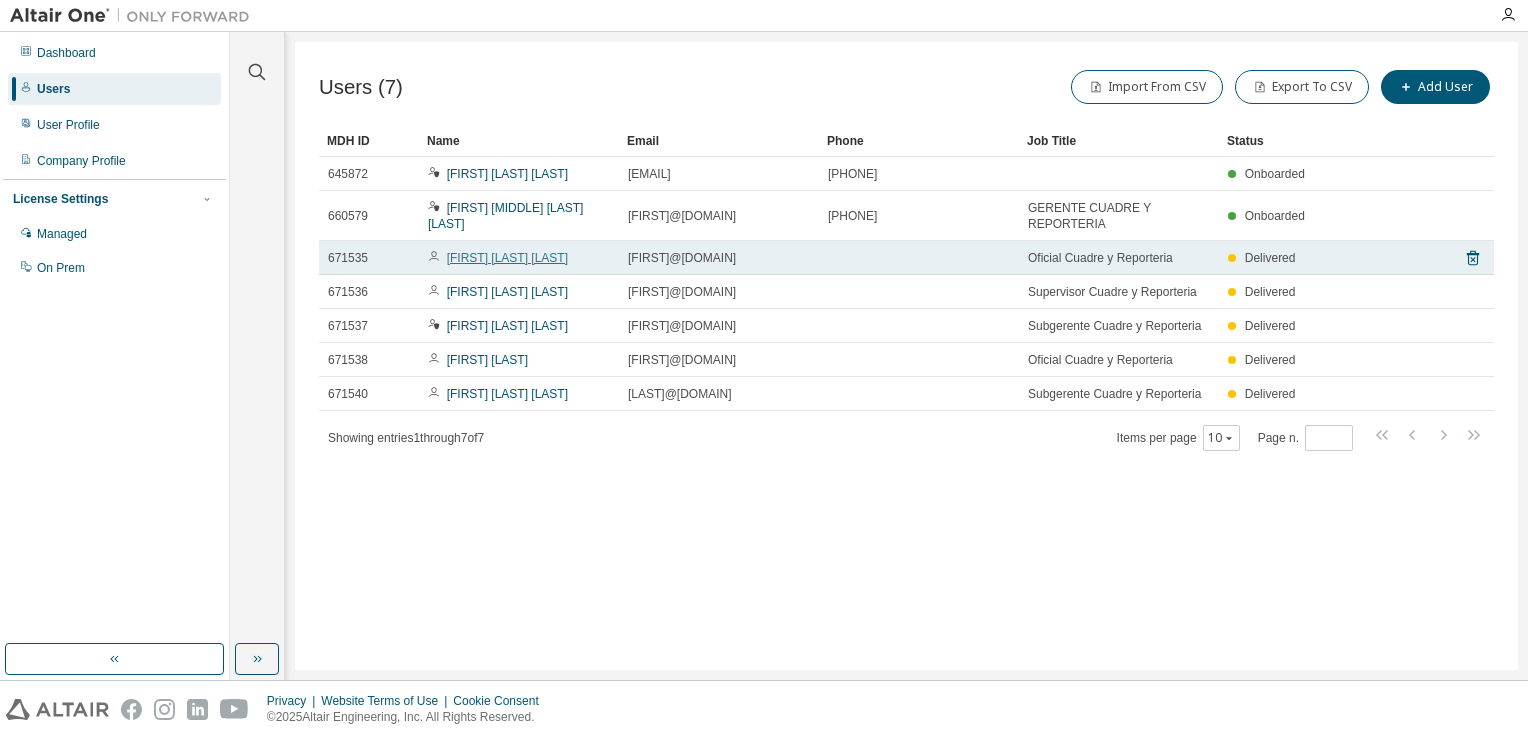 click on "Eduard de la Cruz de los Santos" at bounding box center (507, 258) 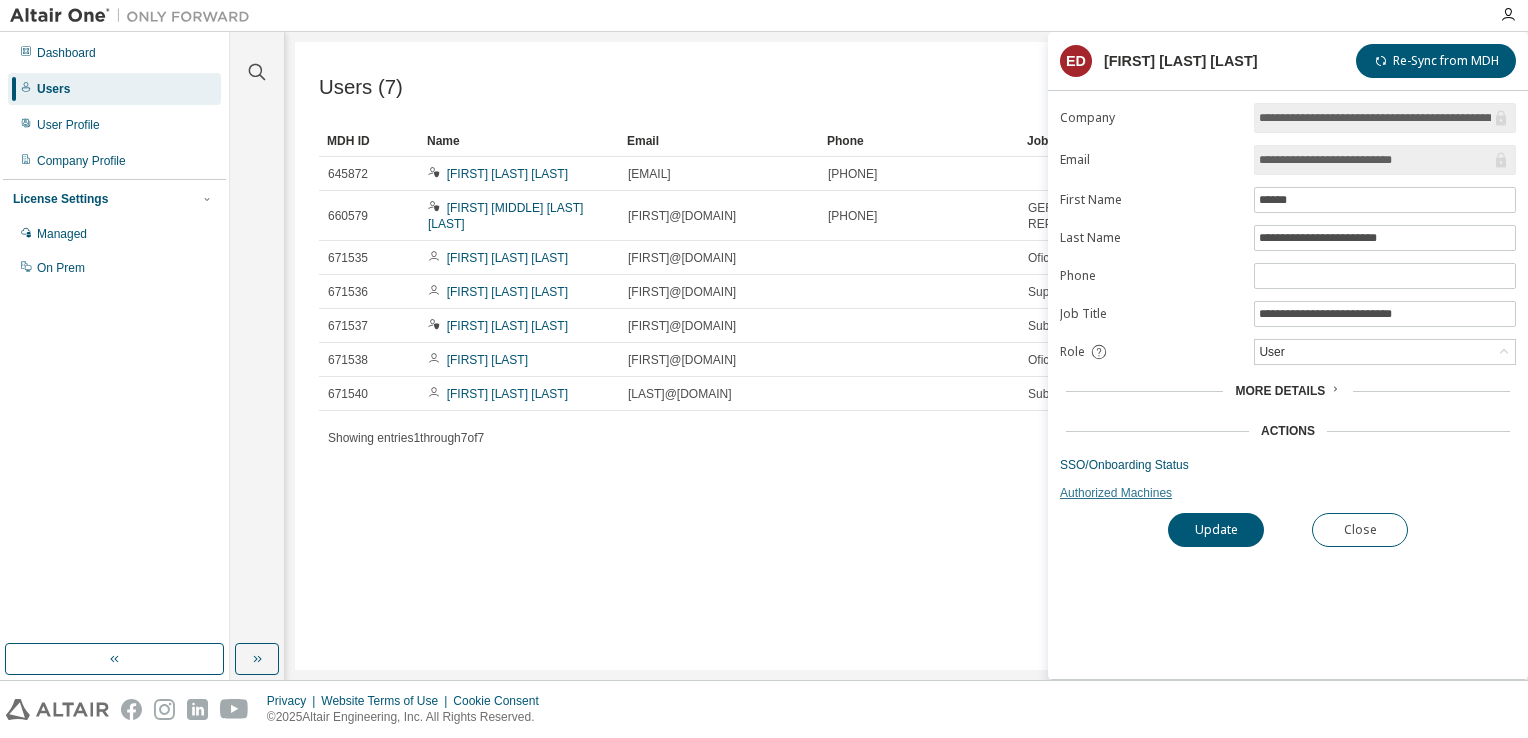 click on "Authorized Machines" at bounding box center (1288, 493) 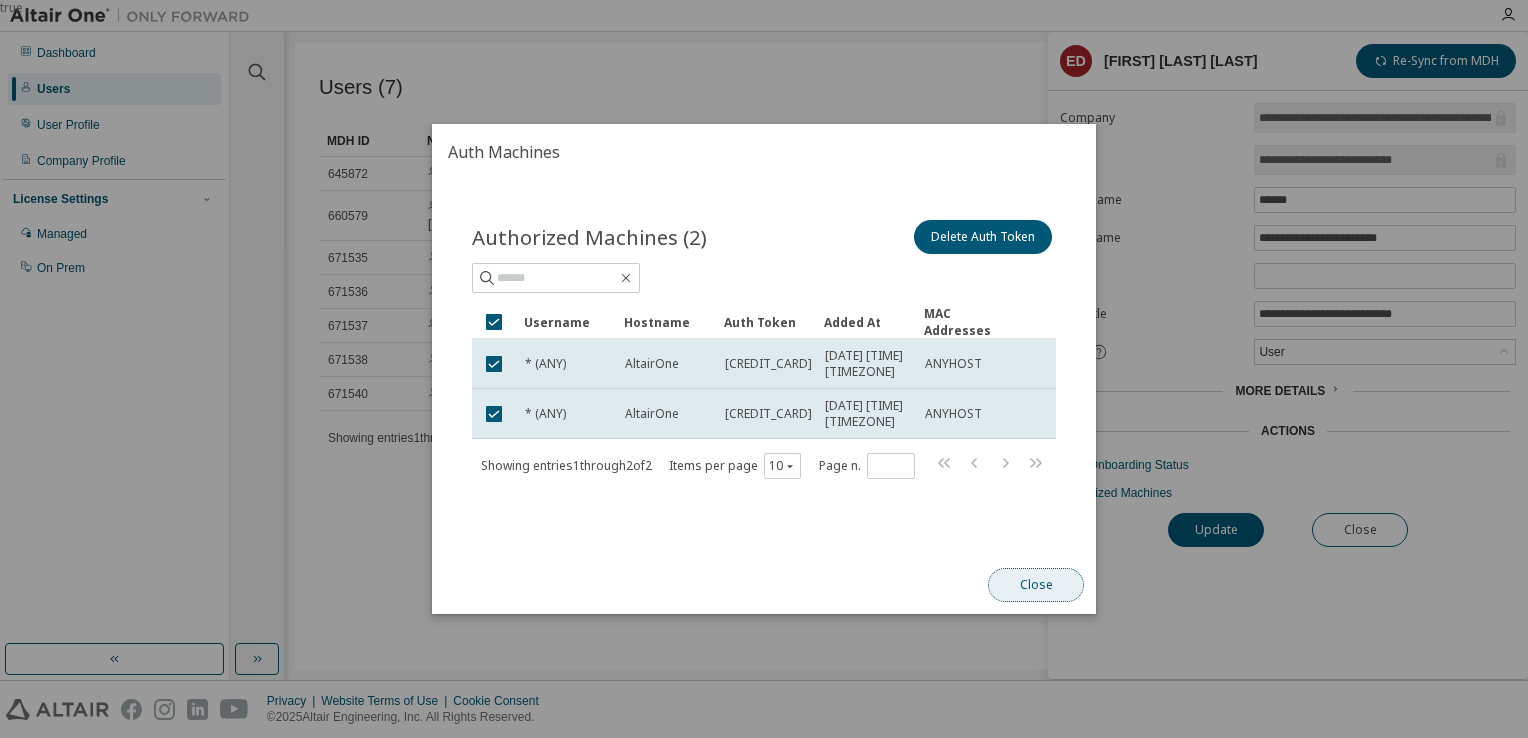 click on "Close" at bounding box center [1036, 585] 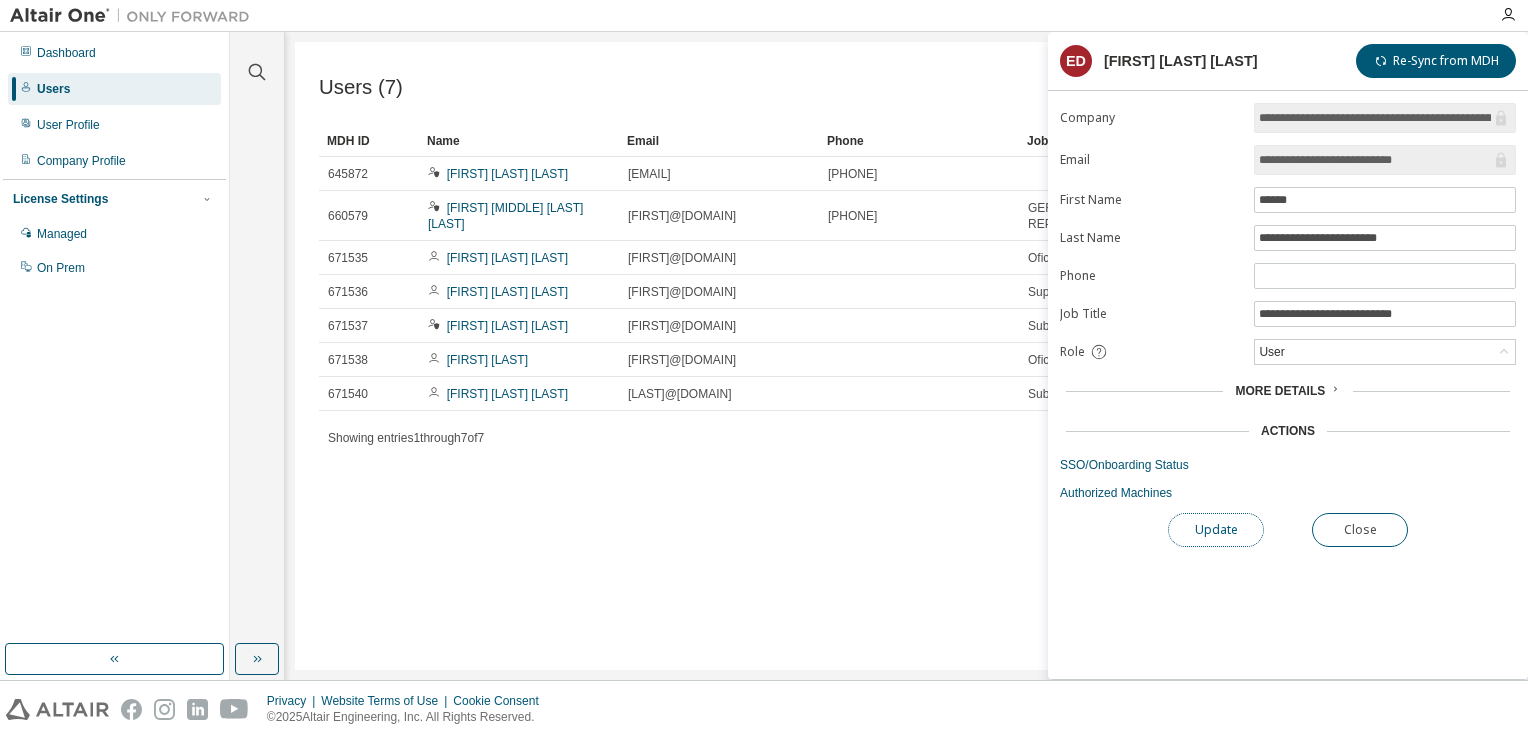click on "Update" at bounding box center (1216, 530) 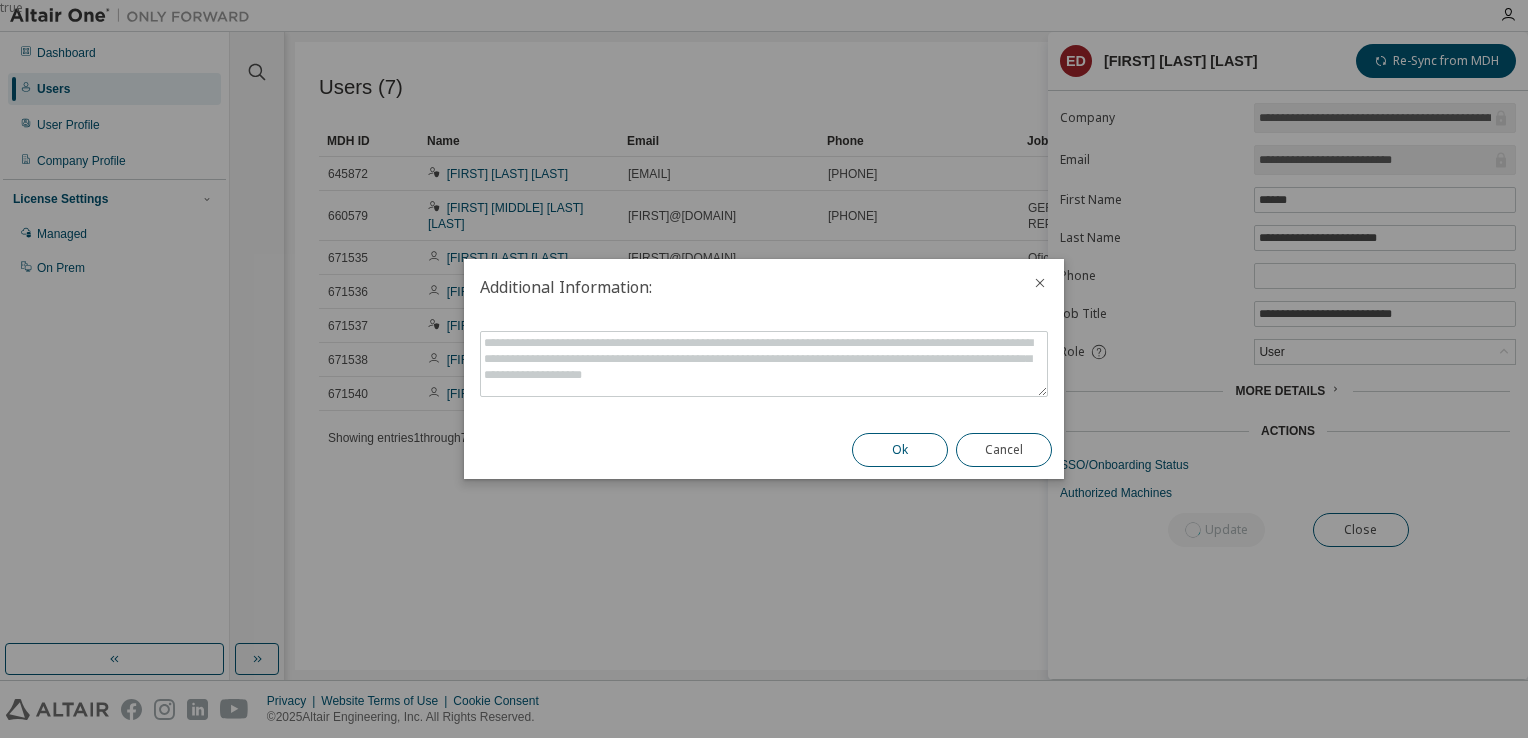 click on "Ok" at bounding box center [900, 450] 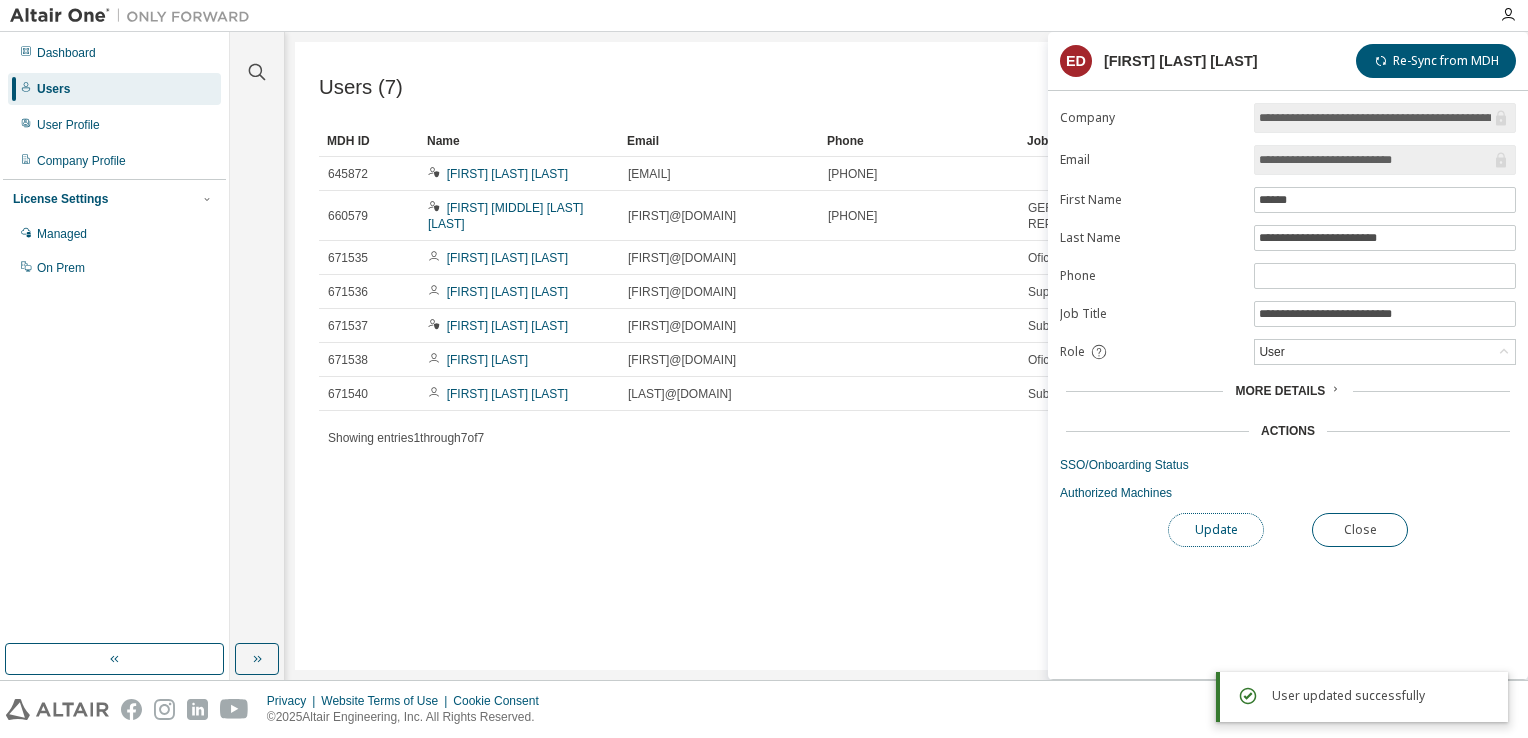 click on "Update" at bounding box center (1216, 530) 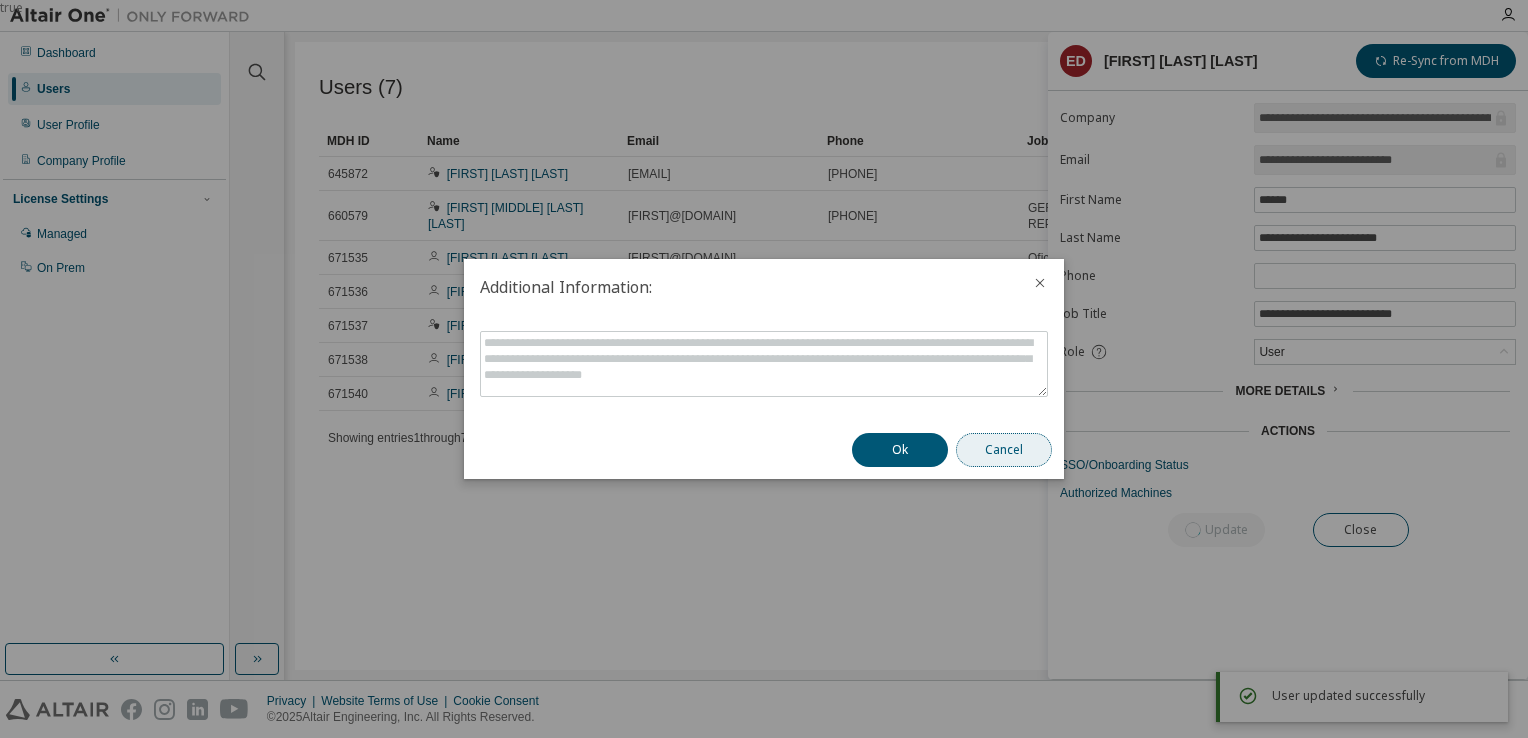 click on "Cancel" at bounding box center [1004, 450] 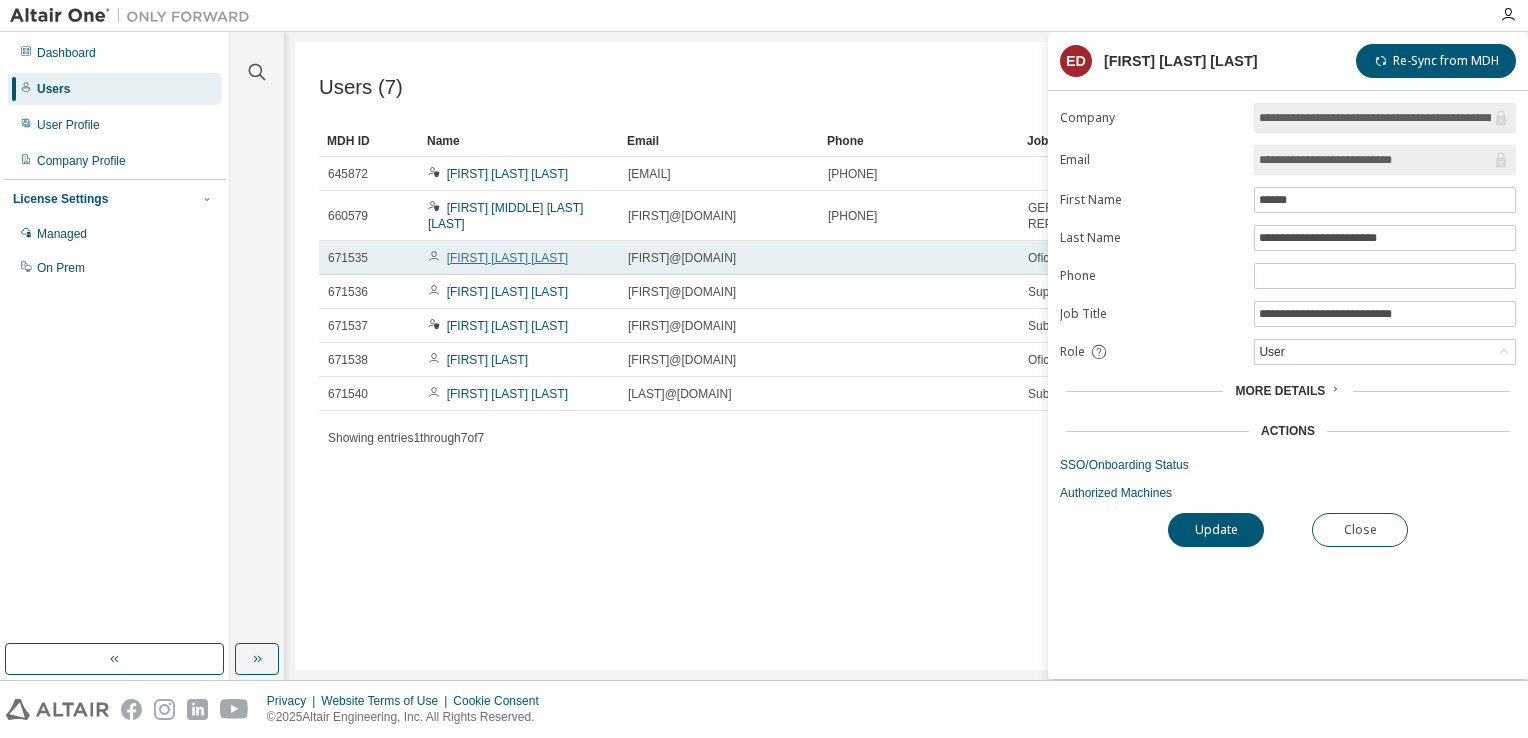click on "Eduard de la Cruz de los Santos" at bounding box center [507, 258] 